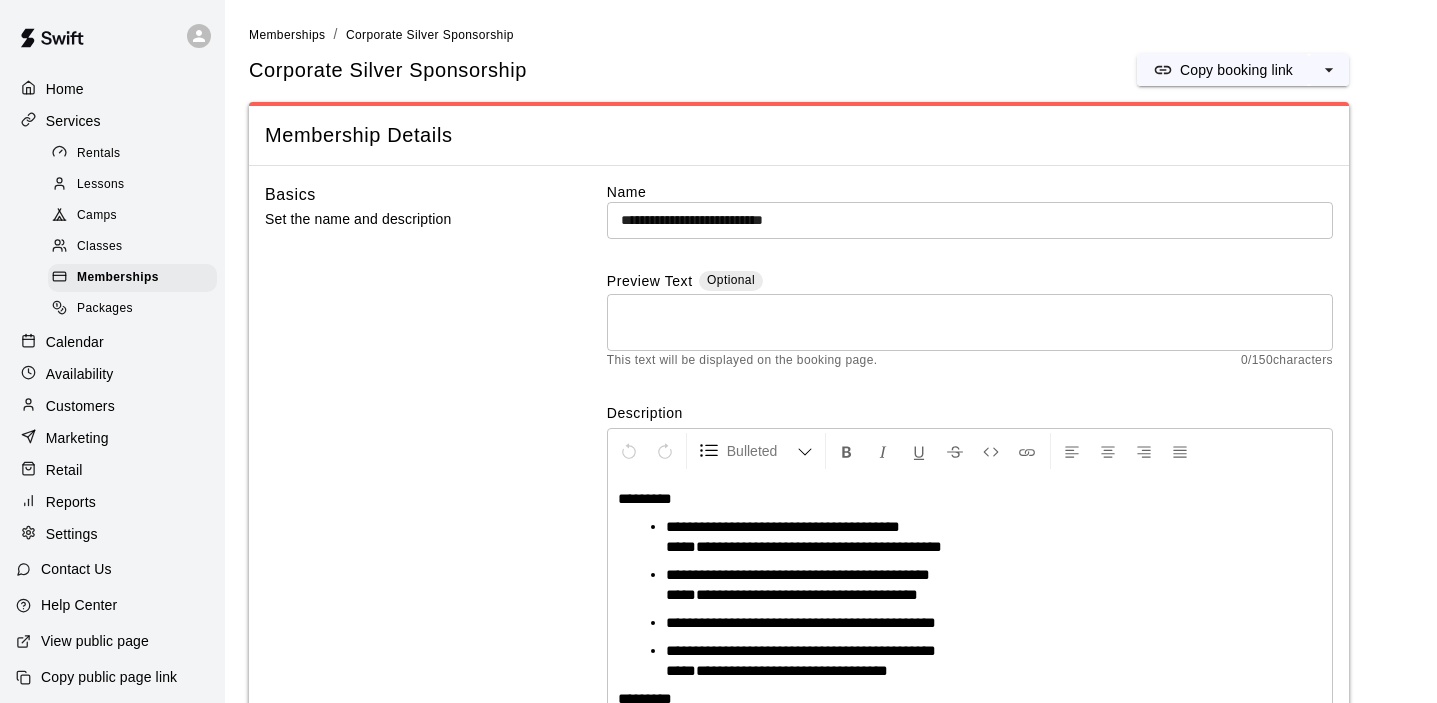 scroll, scrollTop: 148, scrollLeft: 0, axis: vertical 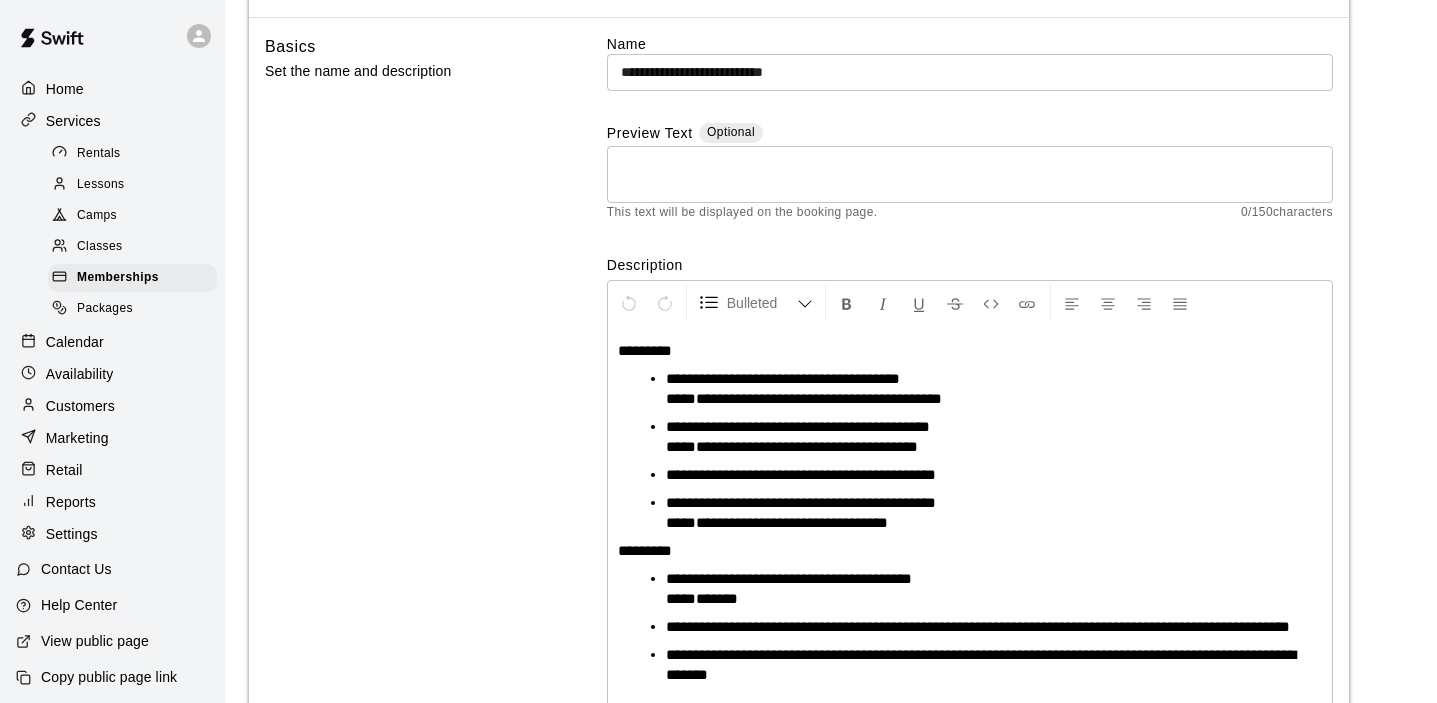 click on "Customers" at bounding box center (80, 406) 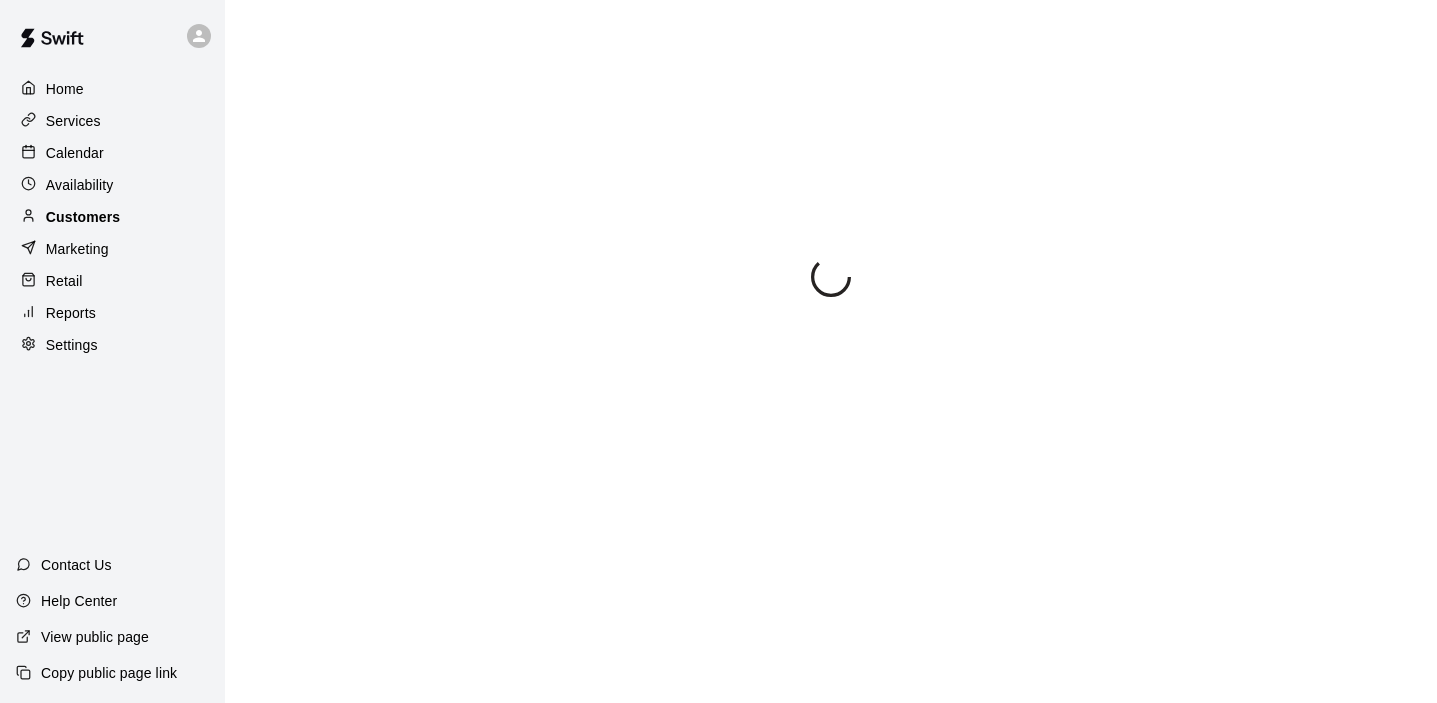 scroll, scrollTop: 0, scrollLeft: 0, axis: both 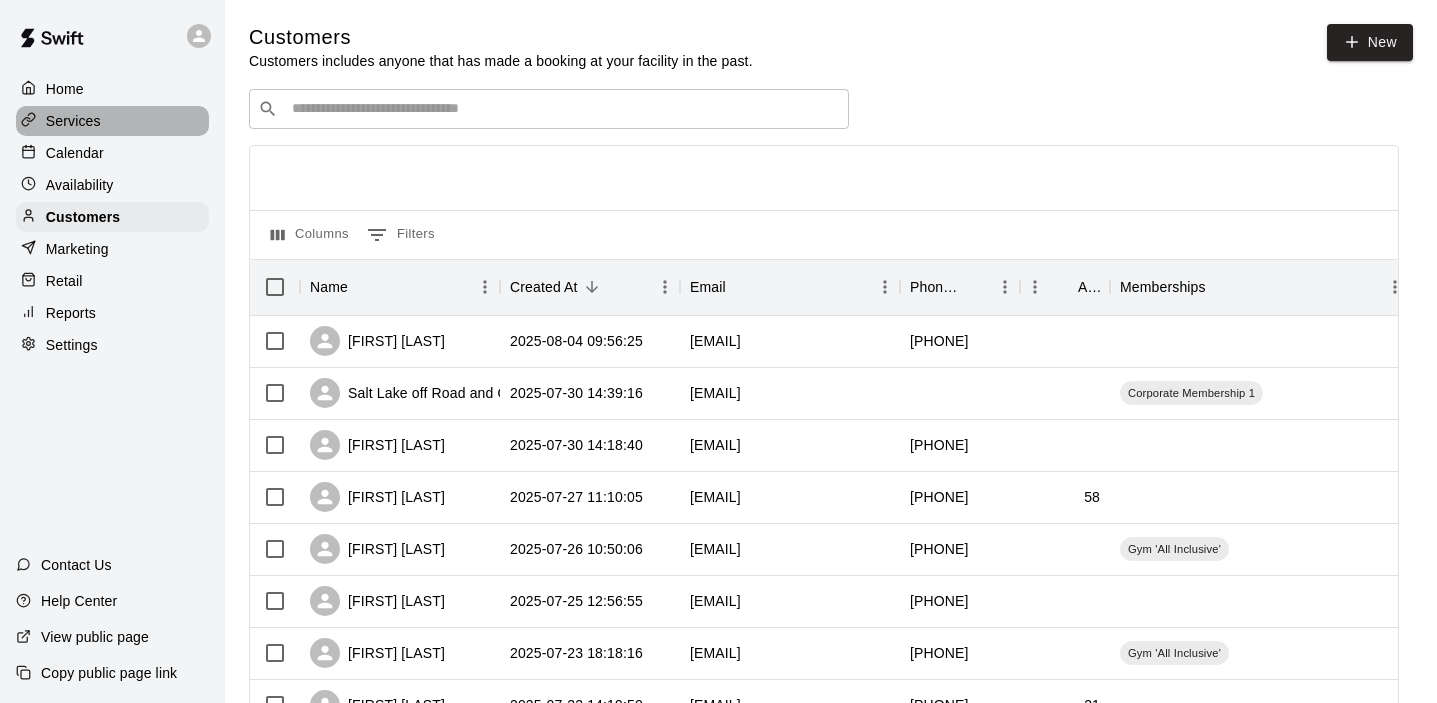 click on "Services" at bounding box center (73, 121) 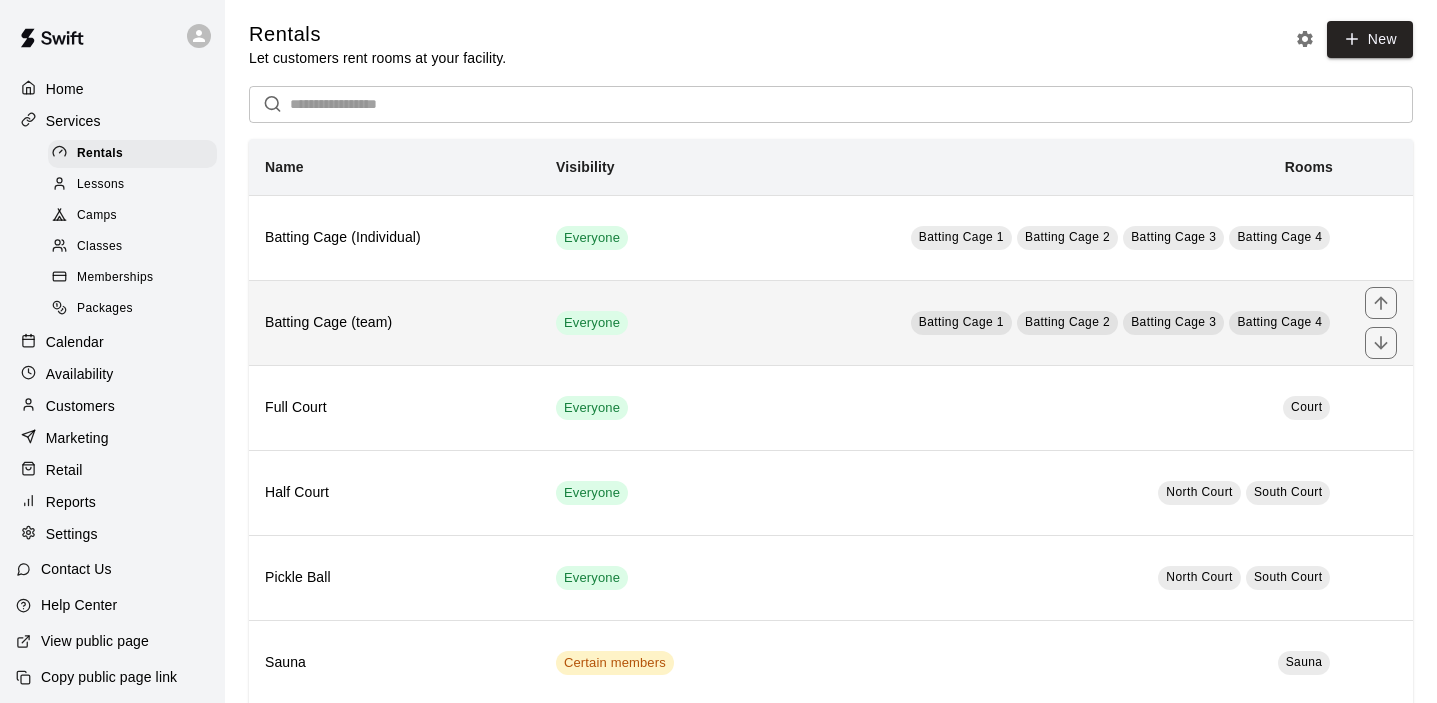 scroll, scrollTop: 0, scrollLeft: 0, axis: both 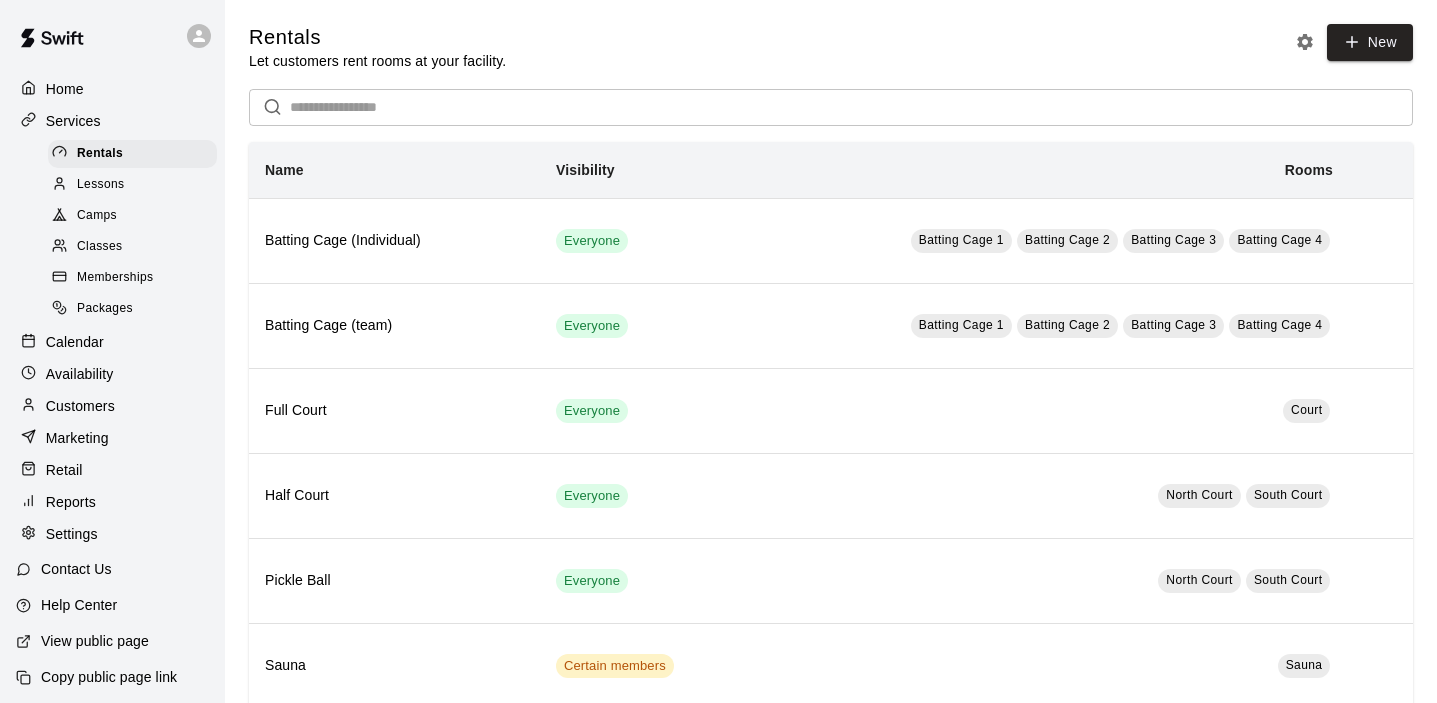 click on "Memberships" at bounding box center (132, 278) 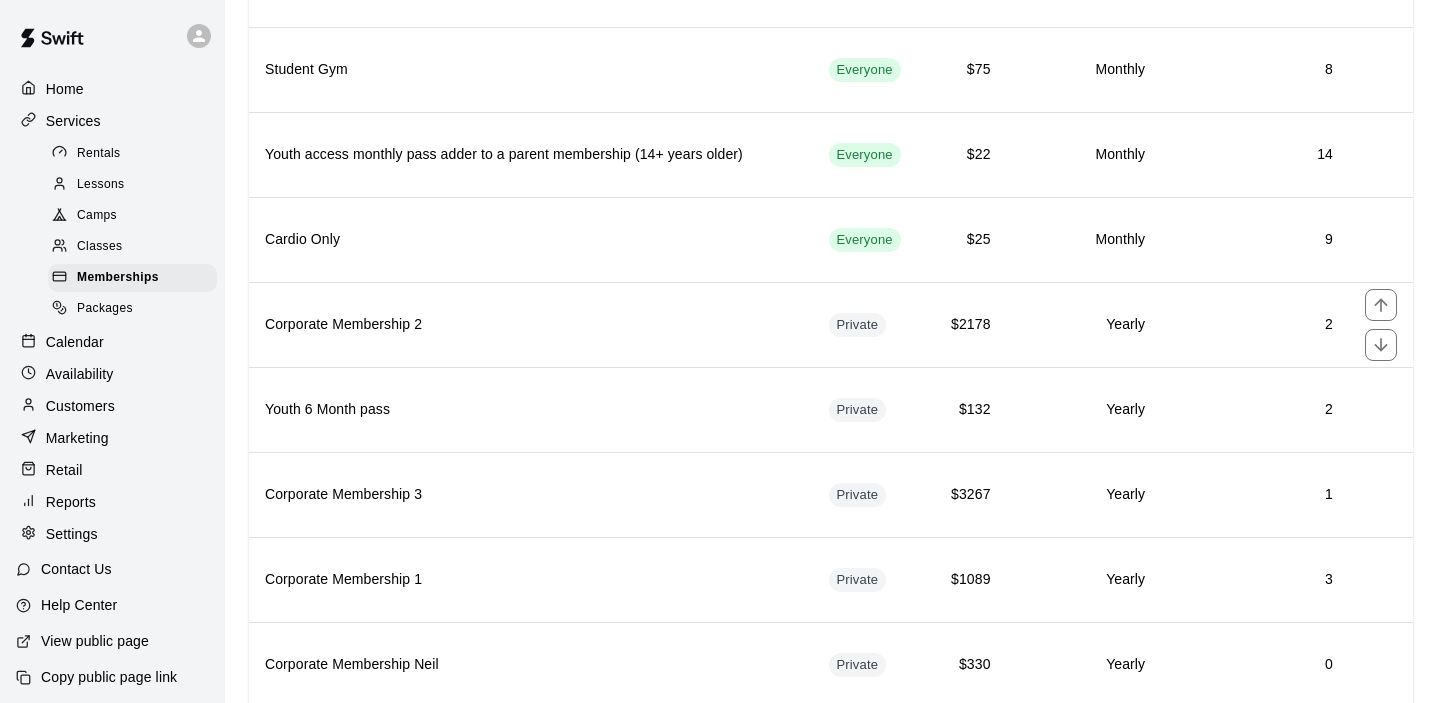 scroll, scrollTop: 613, scrollLeft: 0, axis: vertical 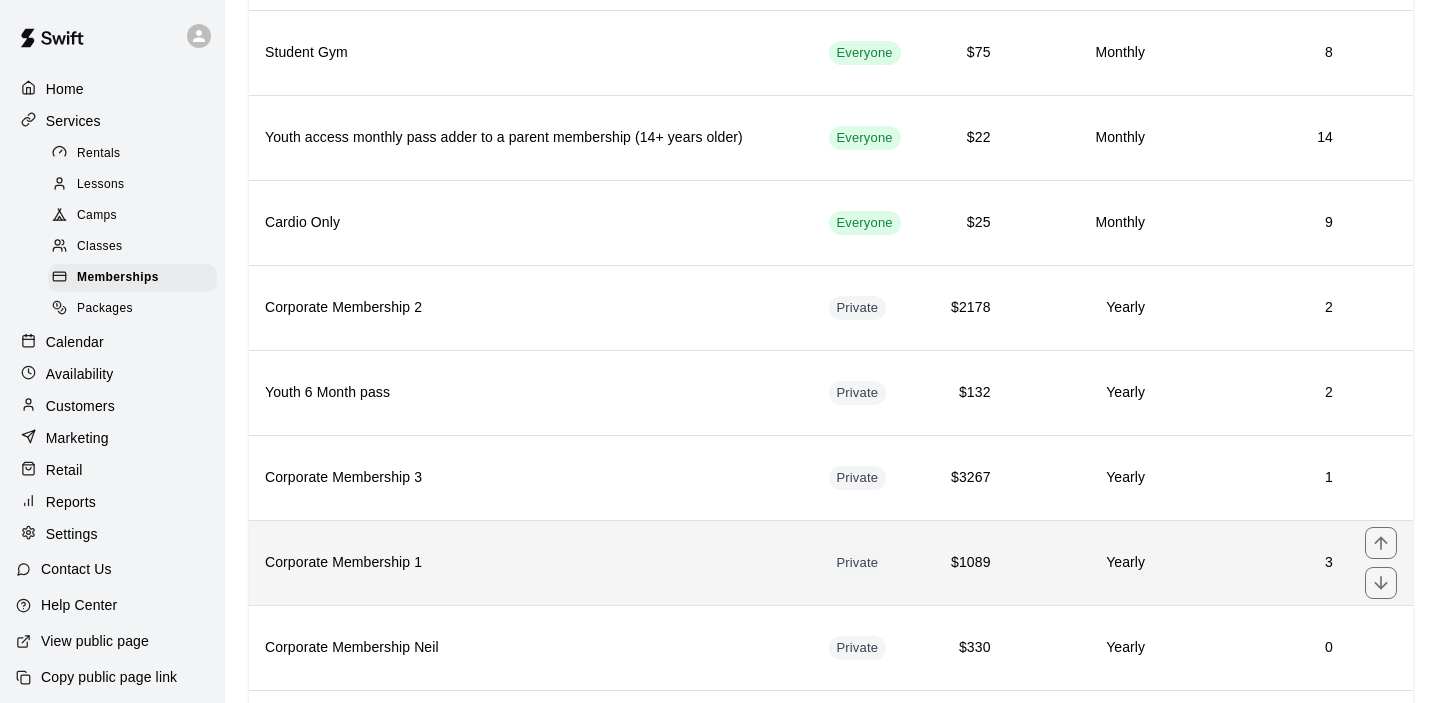 click on "Corporate Membership 1" at bounding box center [531, 563] 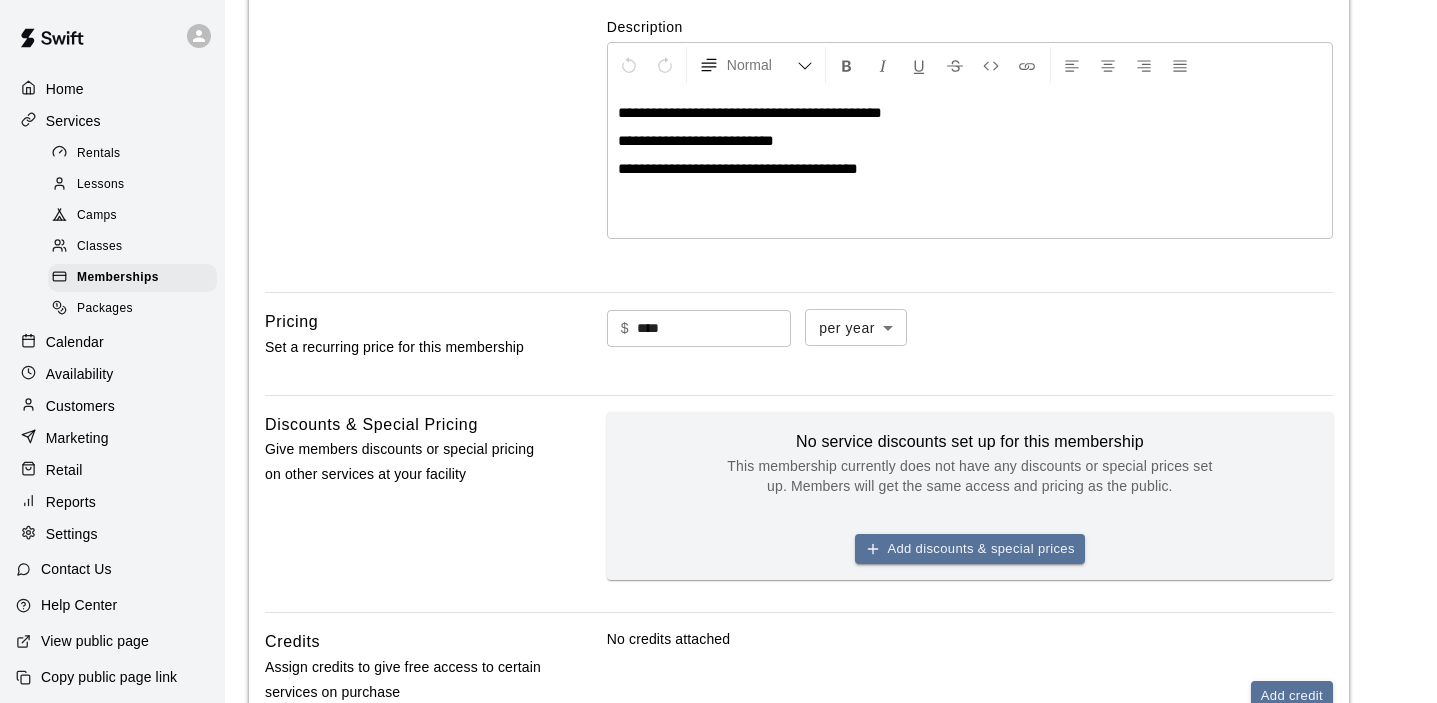 scroll, scrollTop: 1161, scrollLeft: 0, axis: vertical 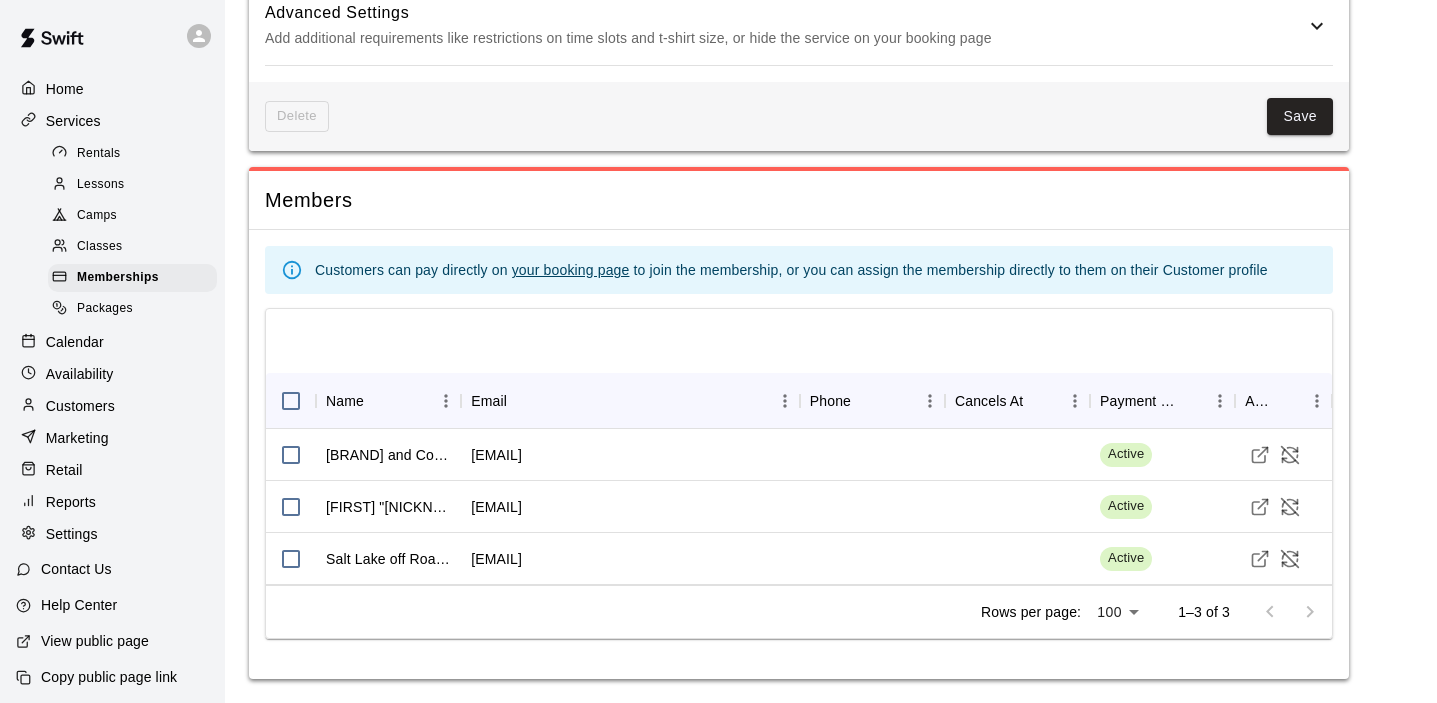 click on "Customers" at bounding box center [112, 406] 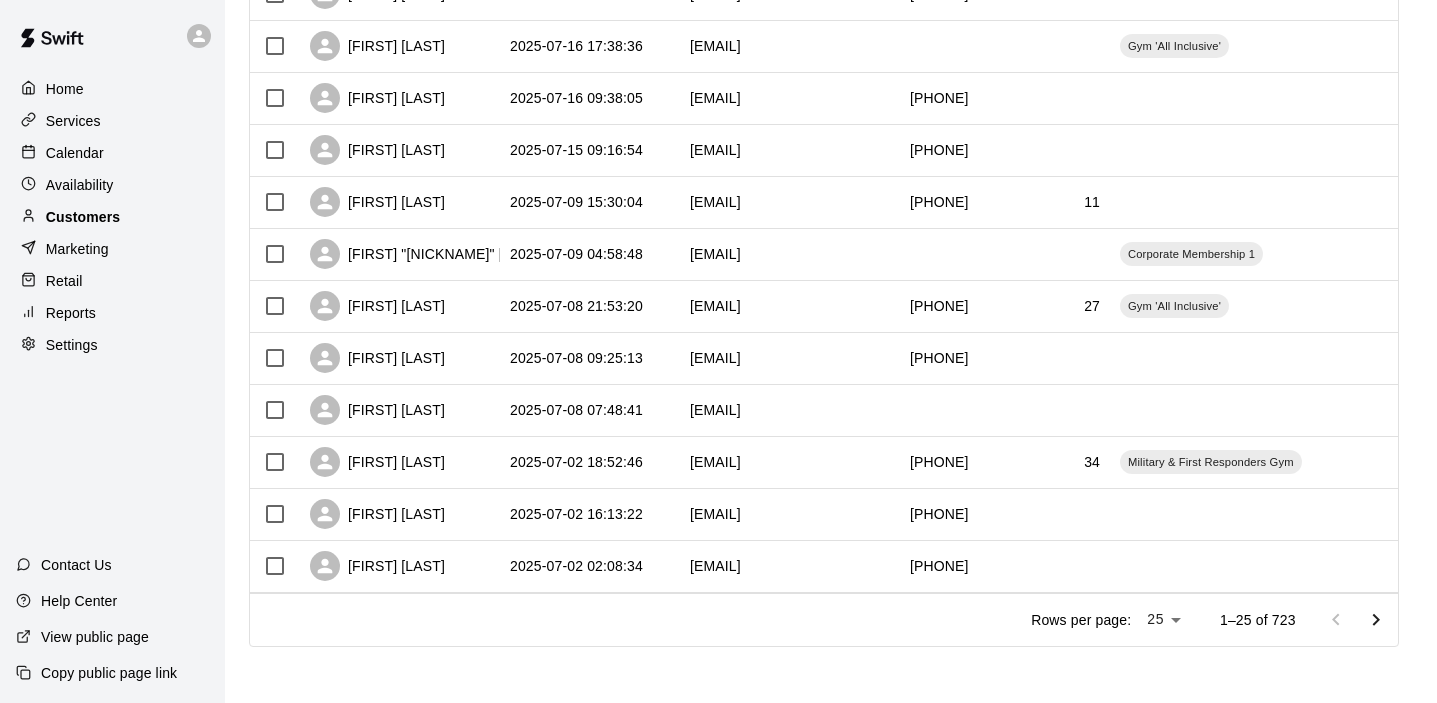 scroll, scrollTop: 0, scrollLeft: 0, axis: both 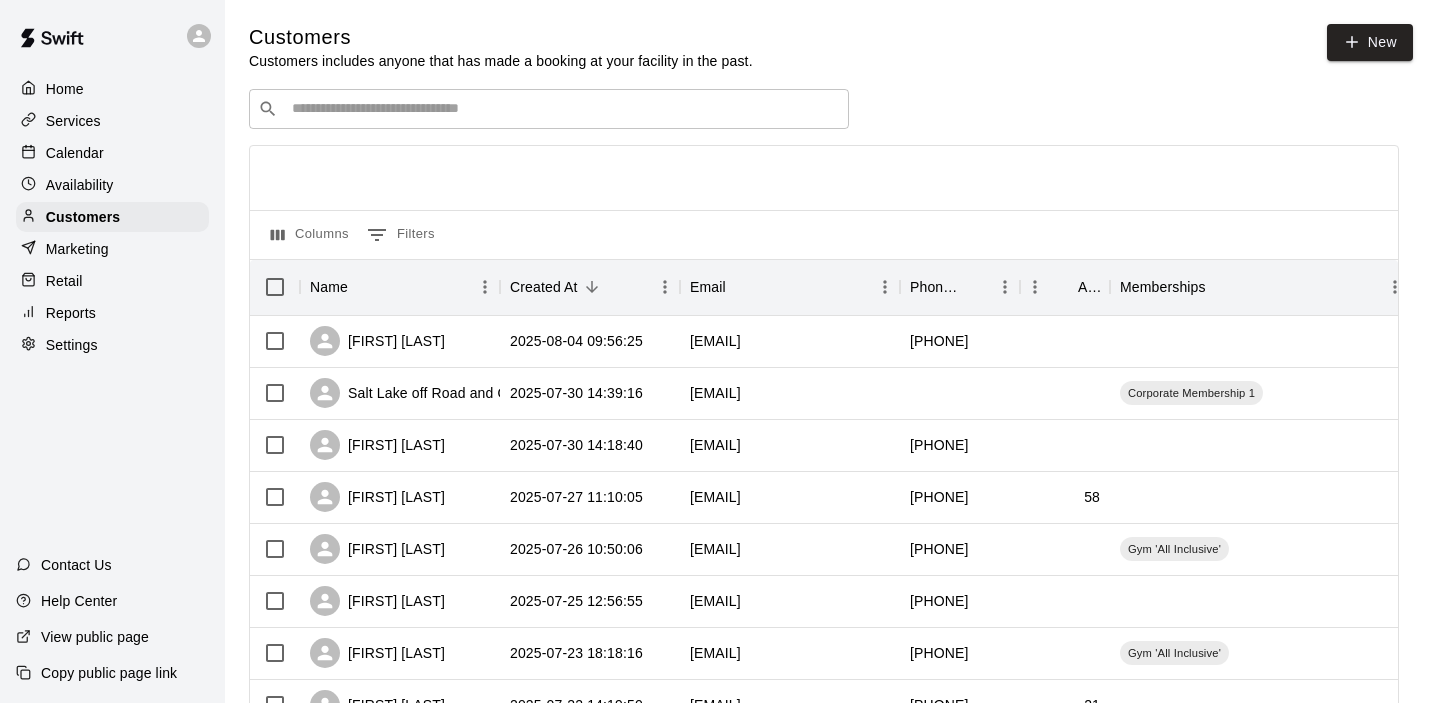 click at bounding box center (563, 109) 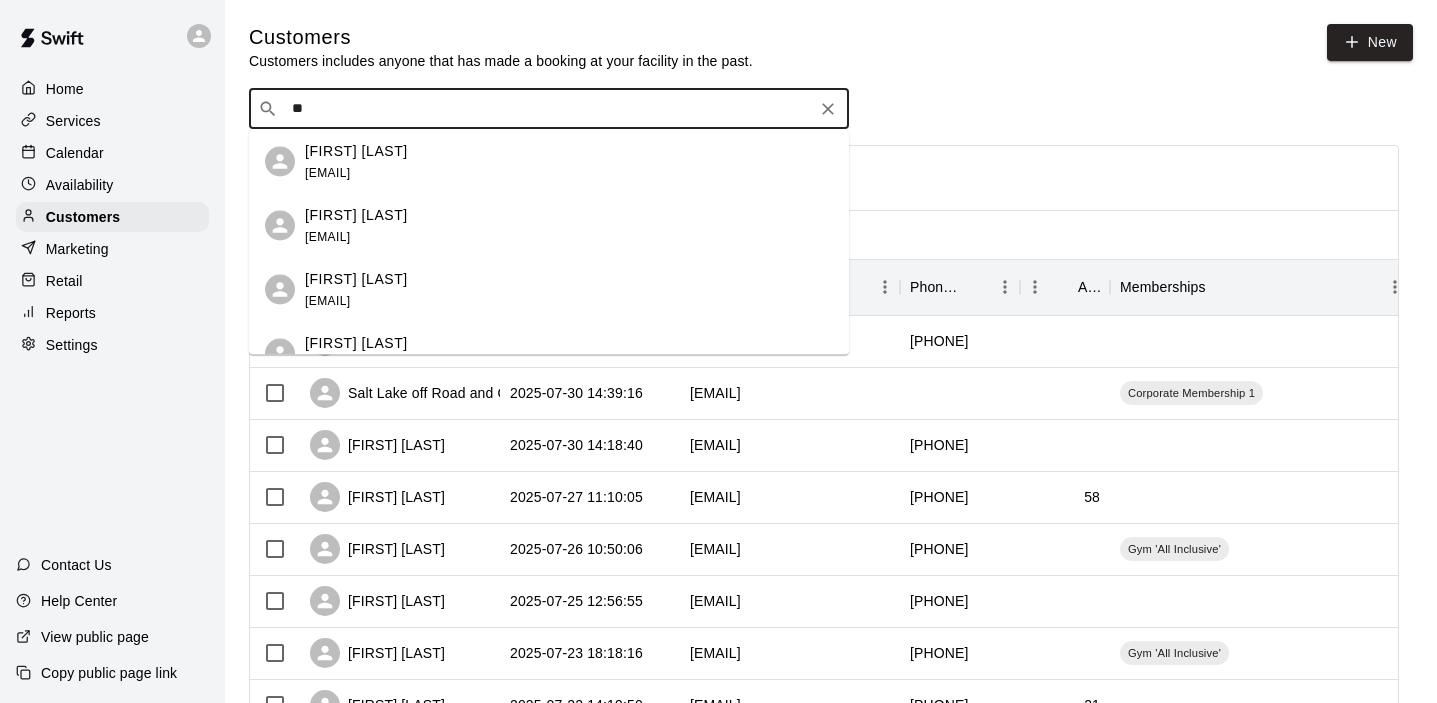 type on "*" 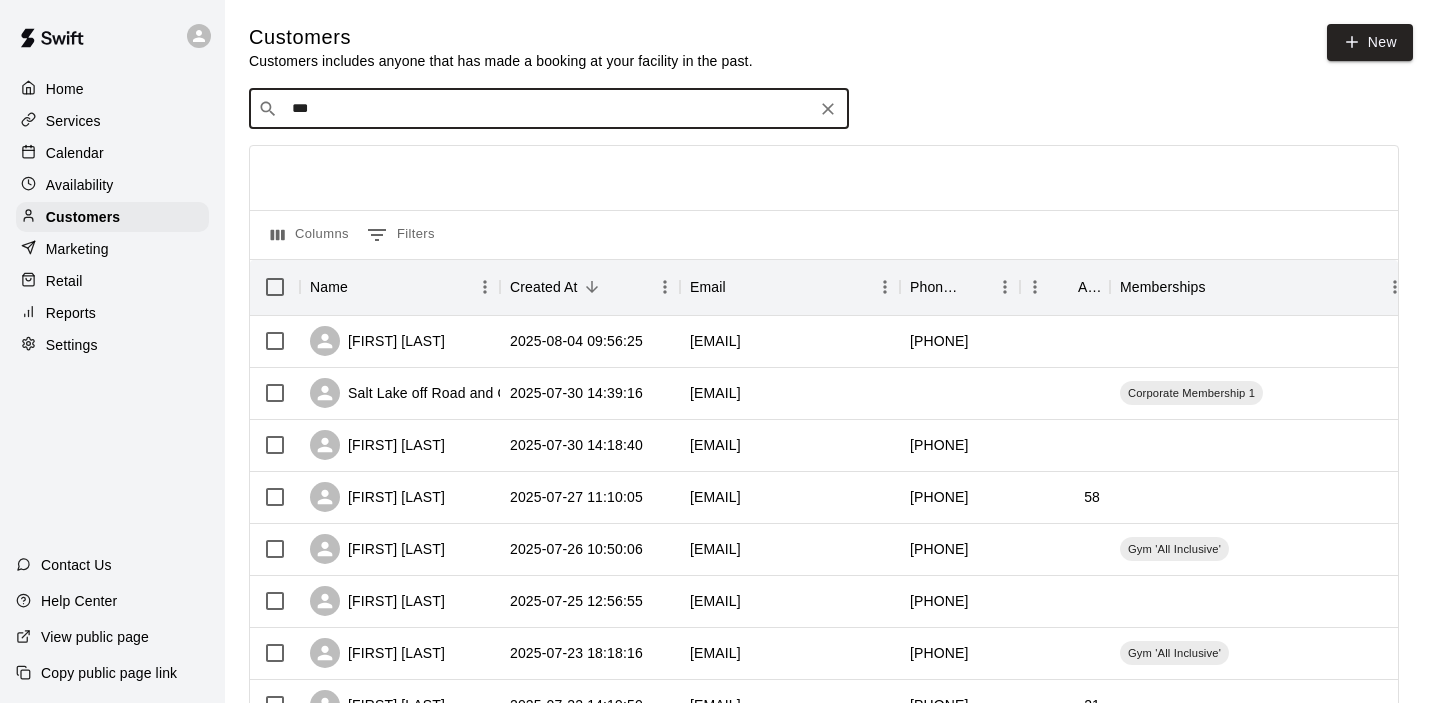 type on "****" 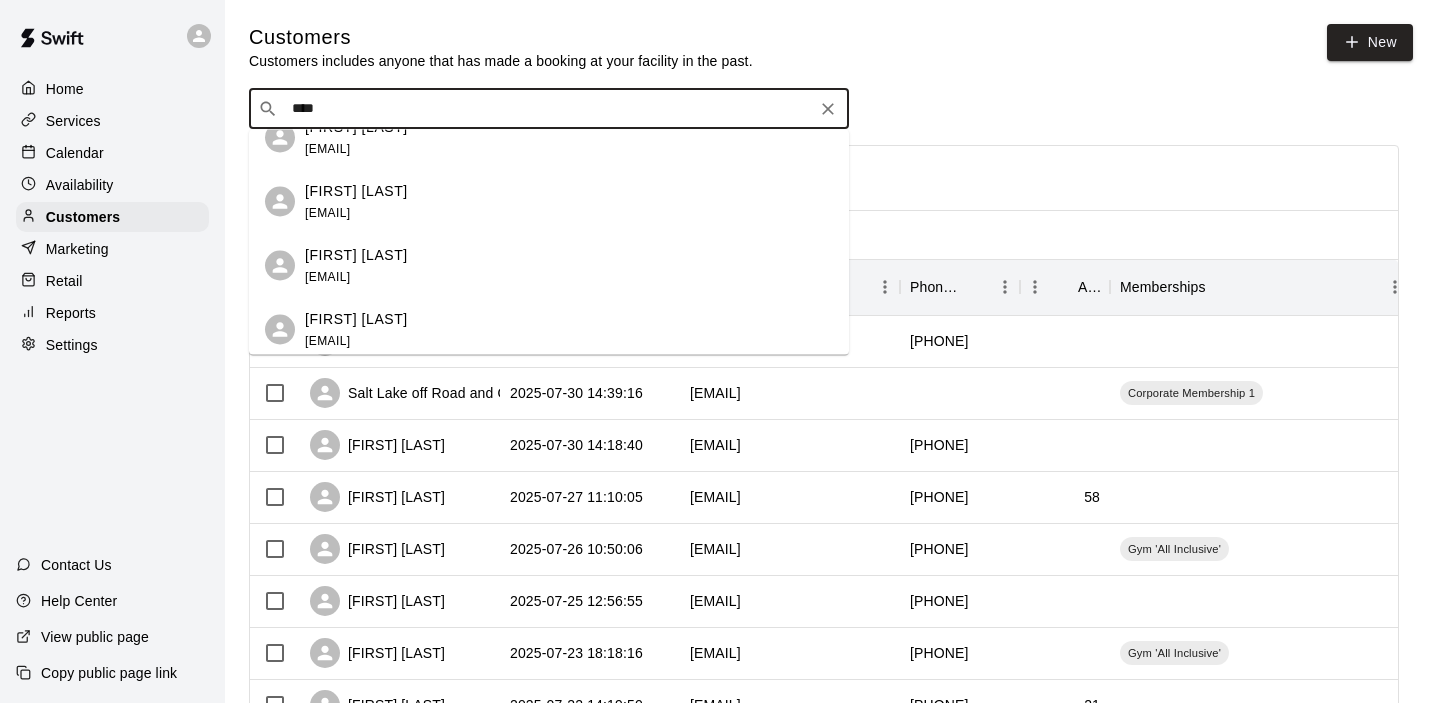scroll, scrollTop: 30, scrollLeft: 0, axis: vertical 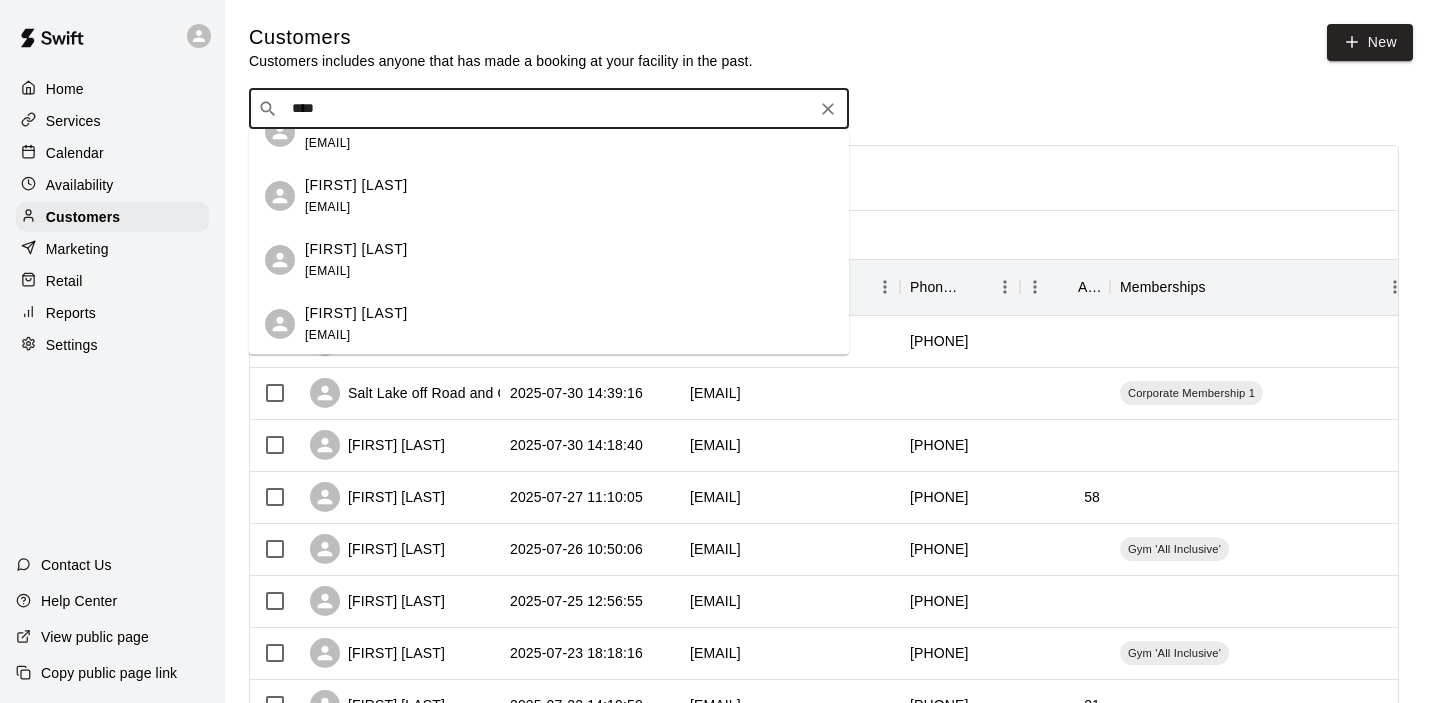 click on "[EMAIL]" at bounding box center [327, 334] 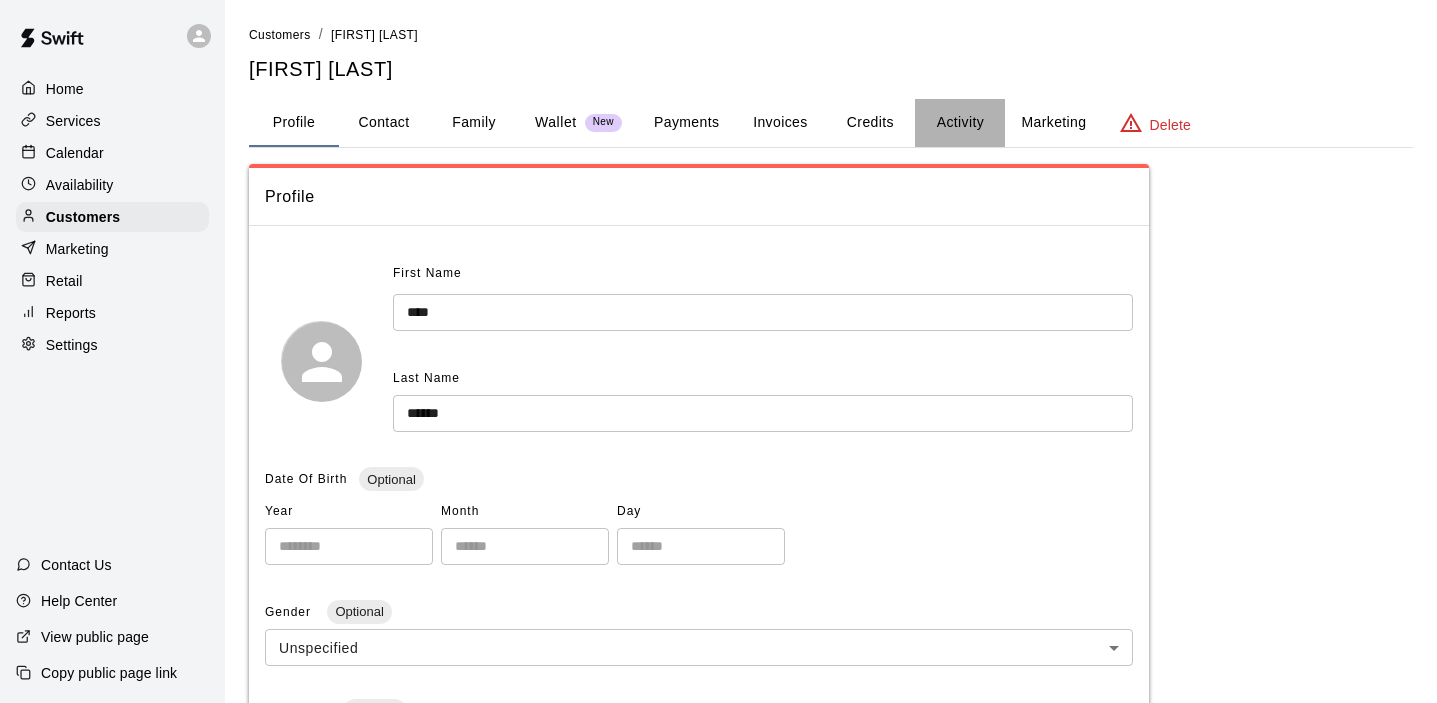 click on "Activity" at bounding box center (960, 123) 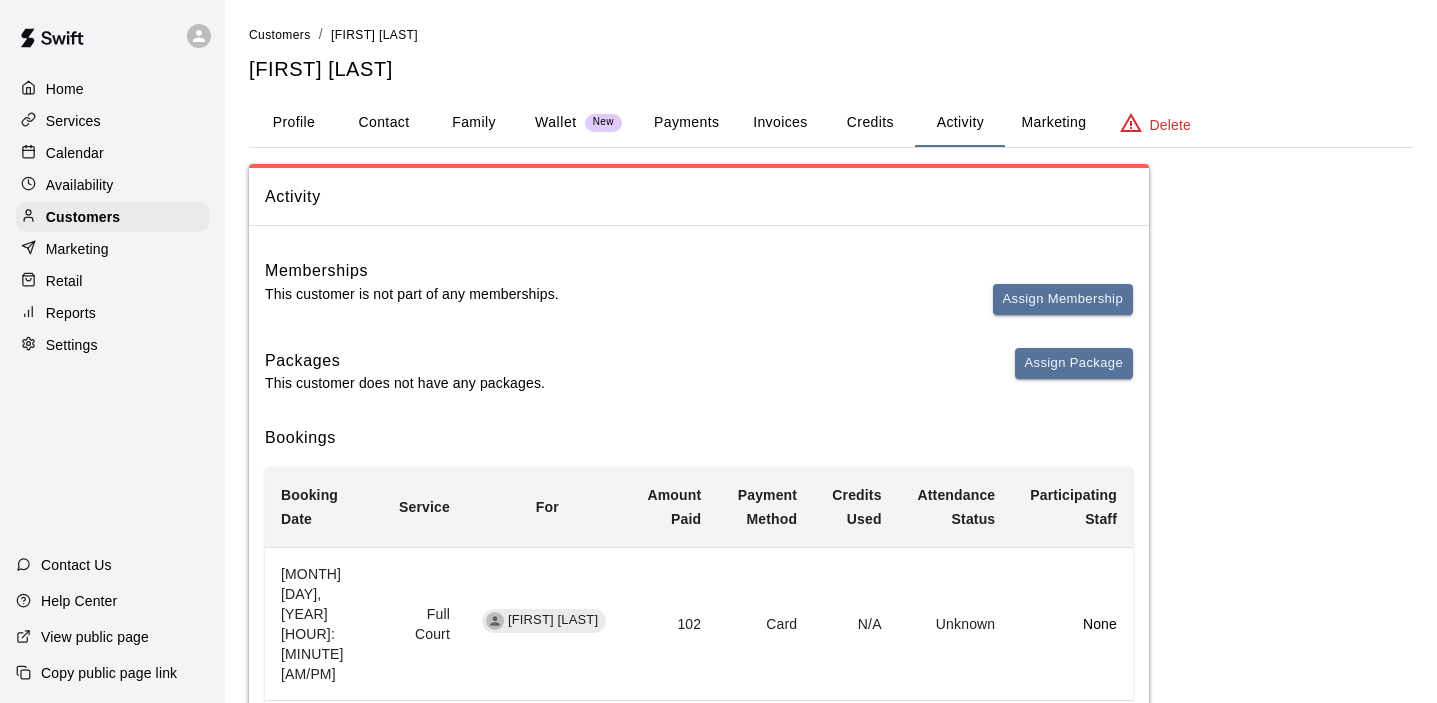 click on "Payments" at bounding box center [686, 123] 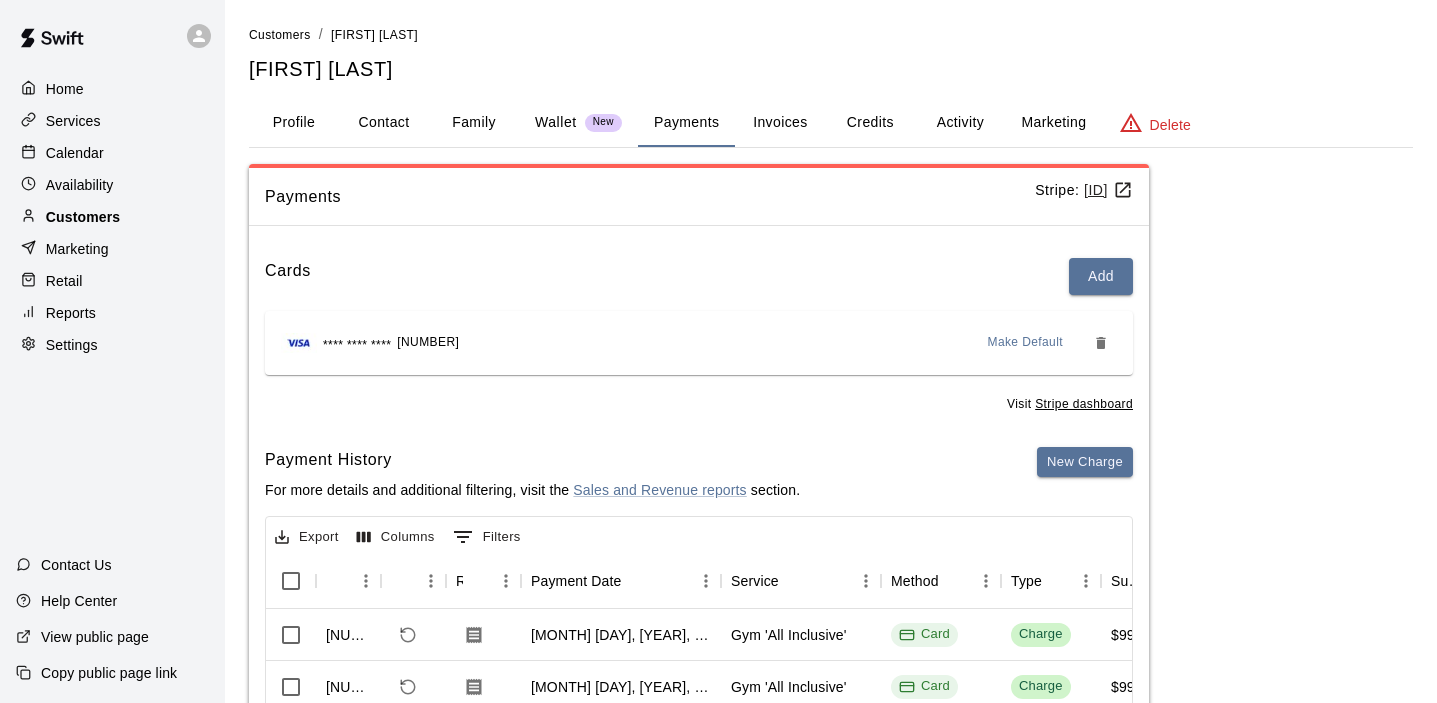 click on "Customers" at bounding box center [112, 217] 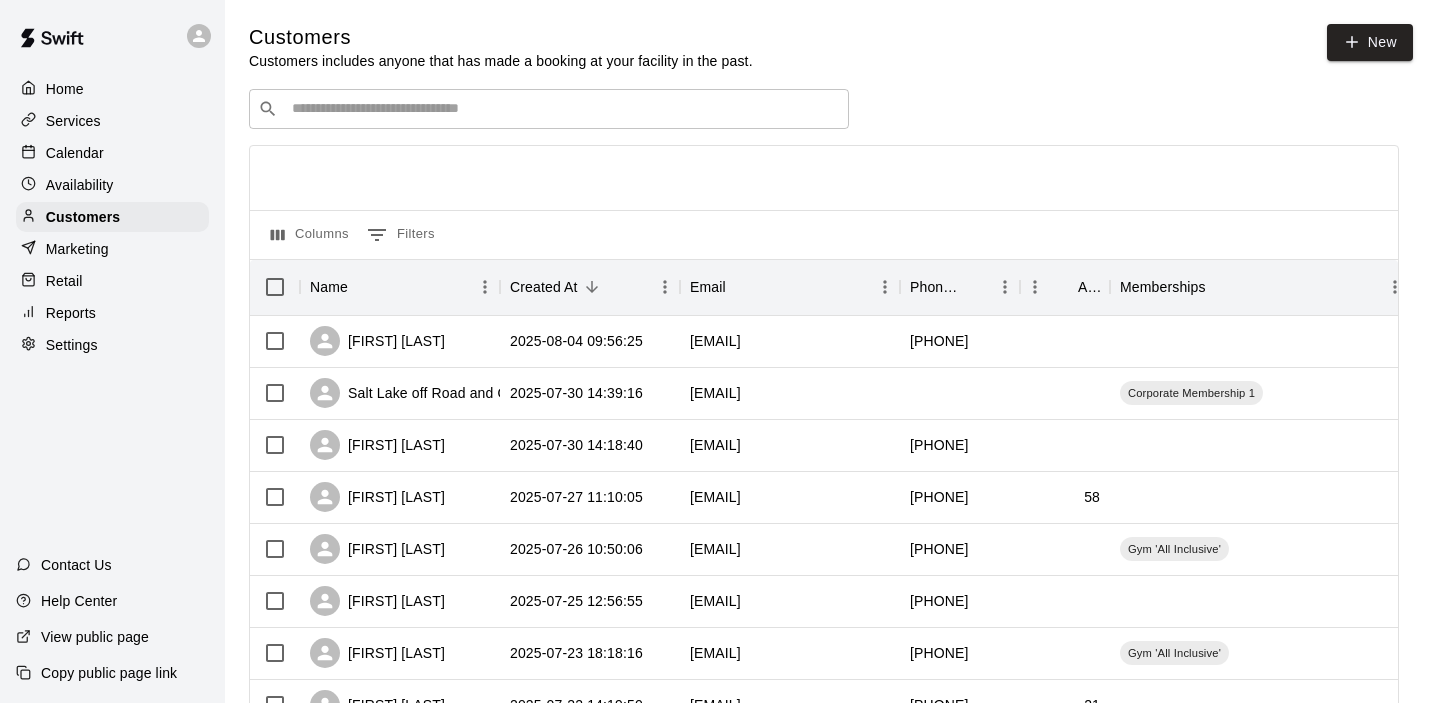 click at bounding box center [563, 109] 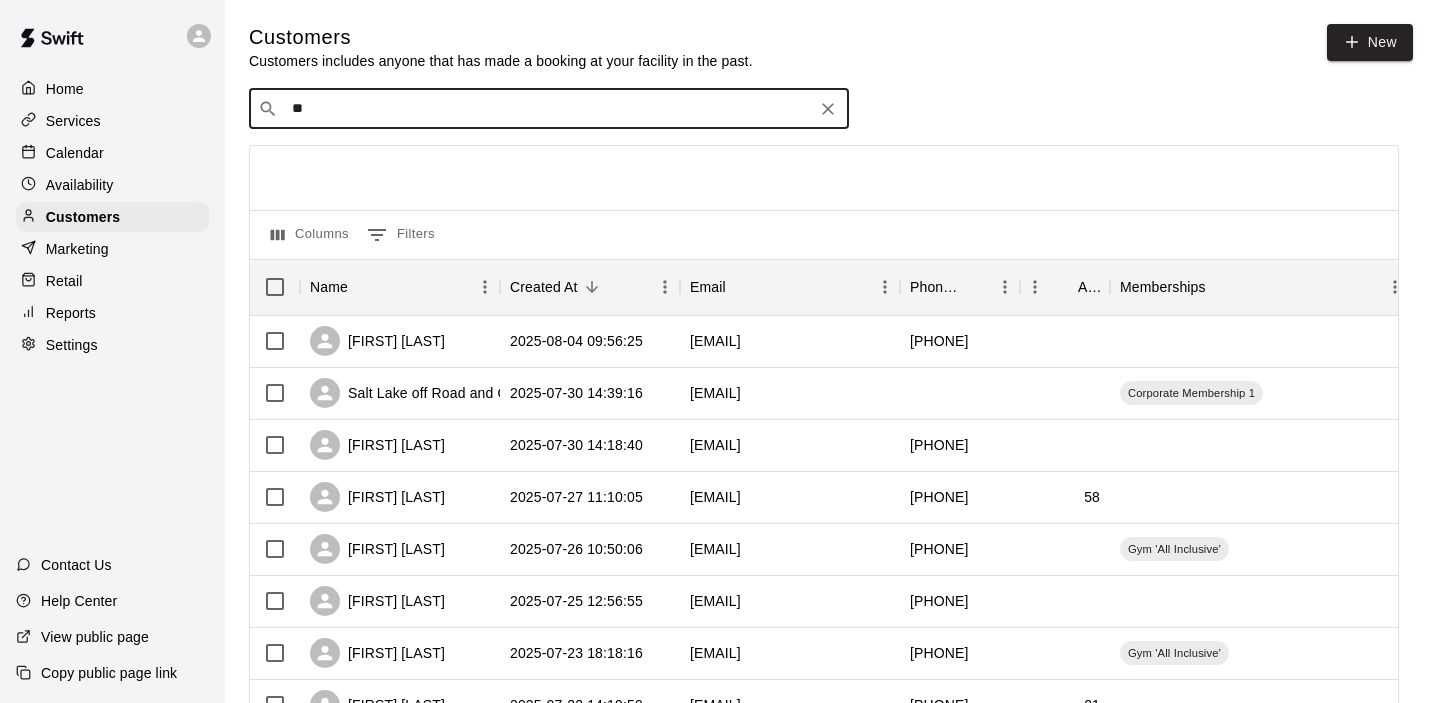 type on "***" 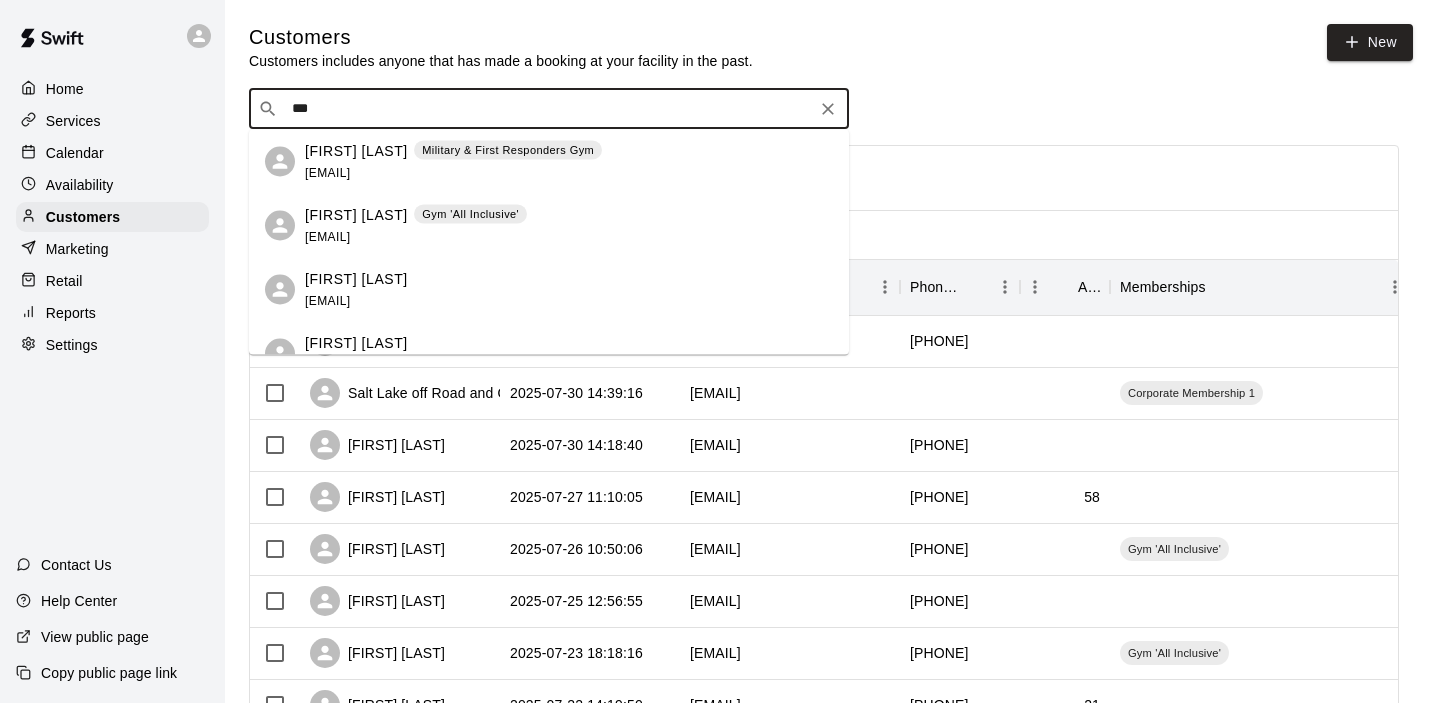 click on "[FIRST] [LAST] Gym '[BRAND]' [EMAIL]" at bounding box center [416, 225] 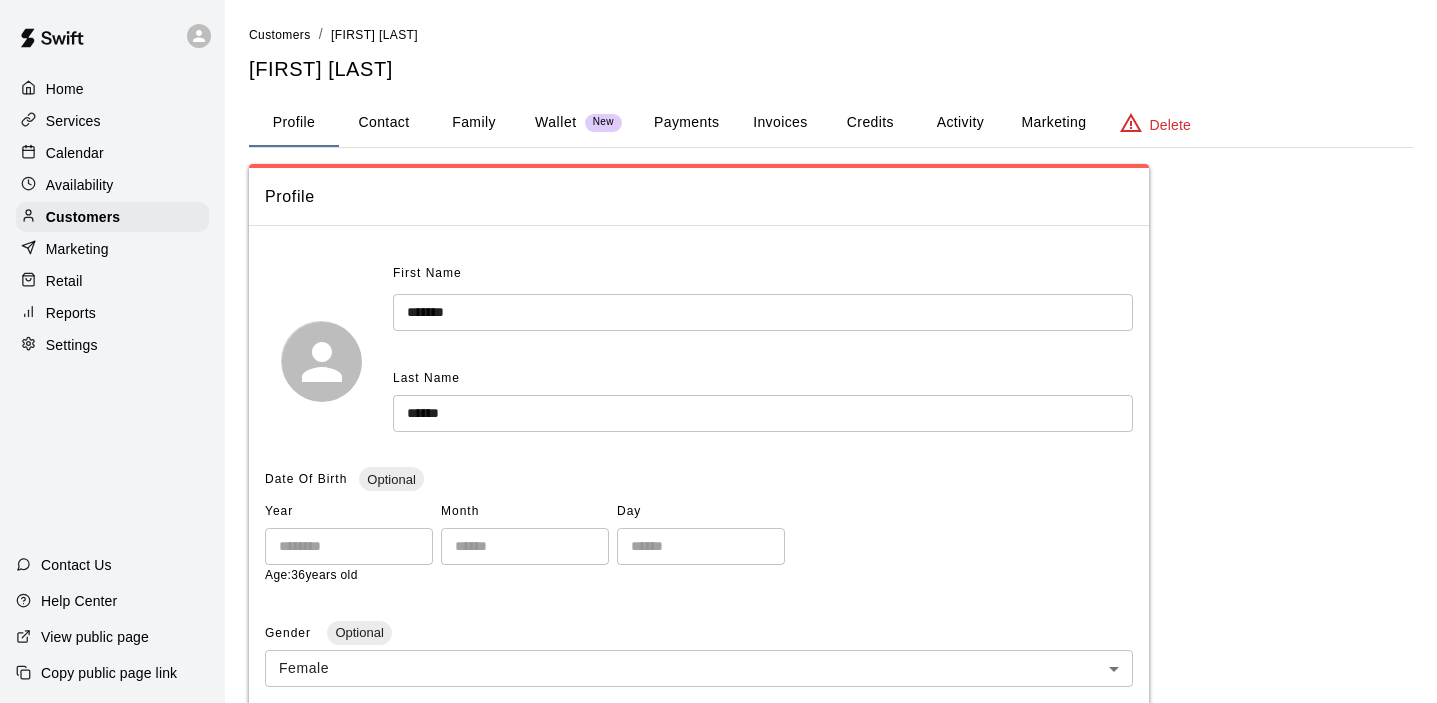 click on "Payments" at bounding box center (686, 123) 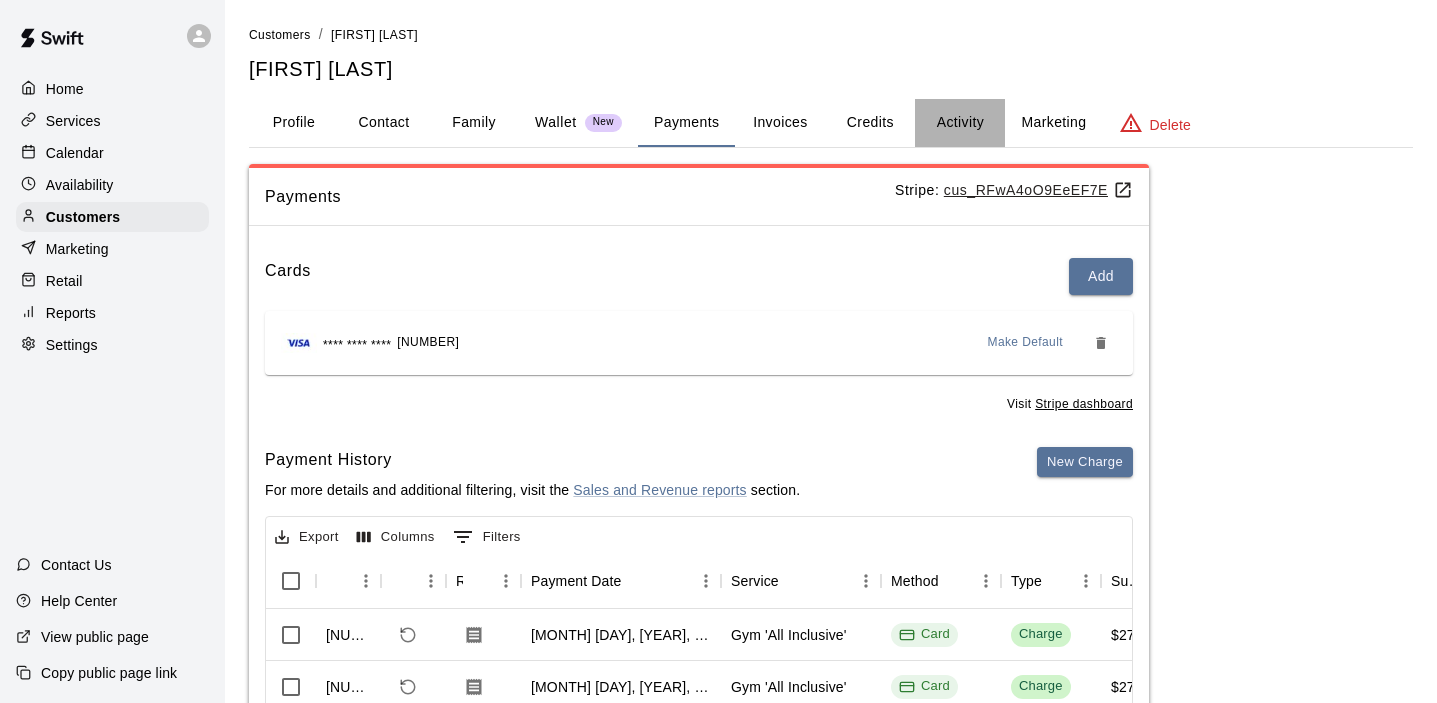 click on "Activity" at bounding box center (960, 123) 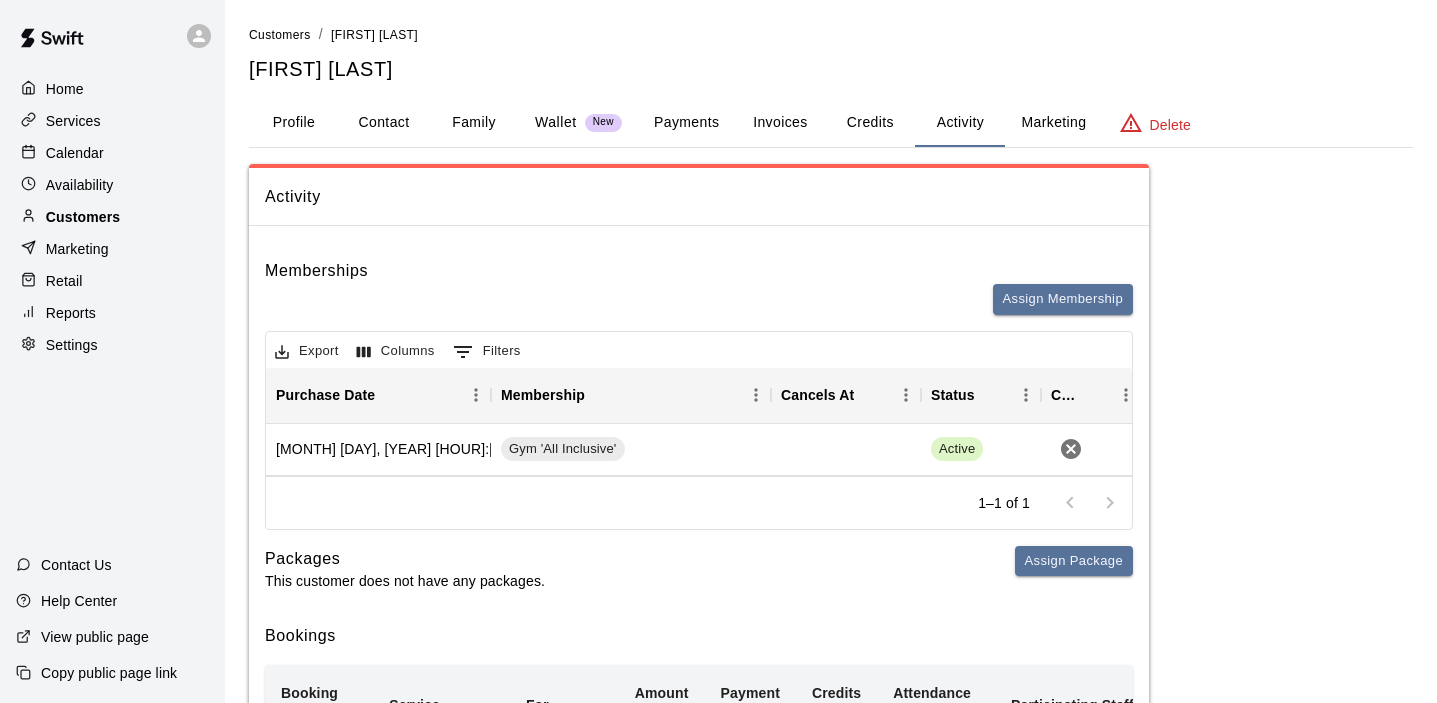click on "Customers" at bounding box center (83, 217) 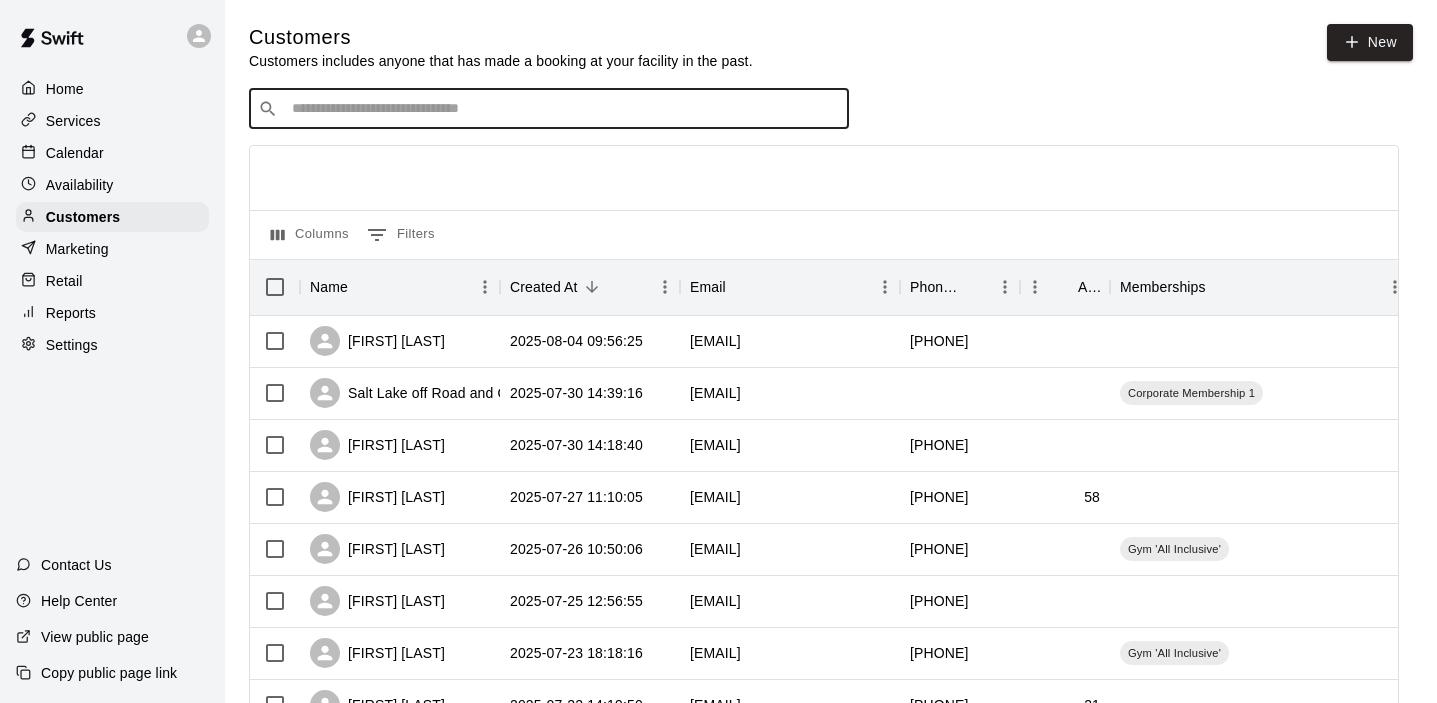 click at bounding box center (563, 109) 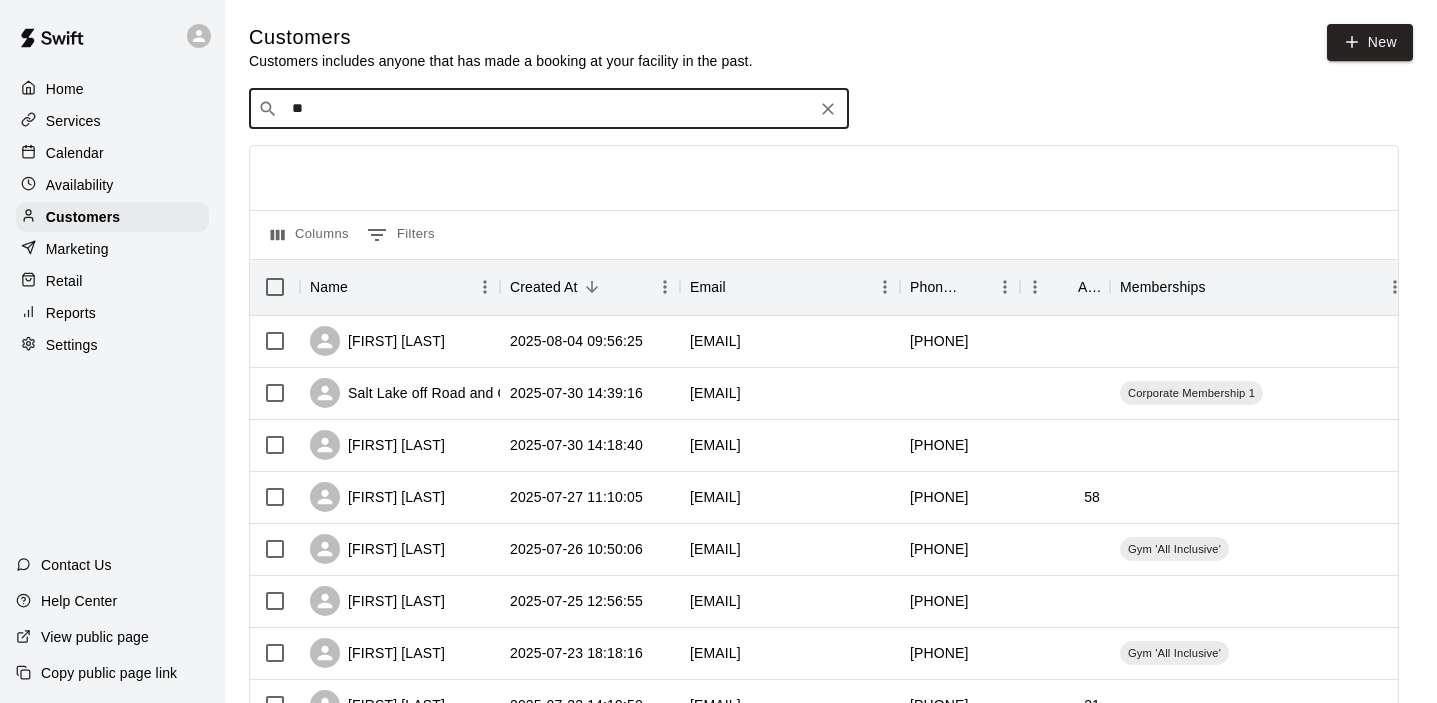 type on "*" 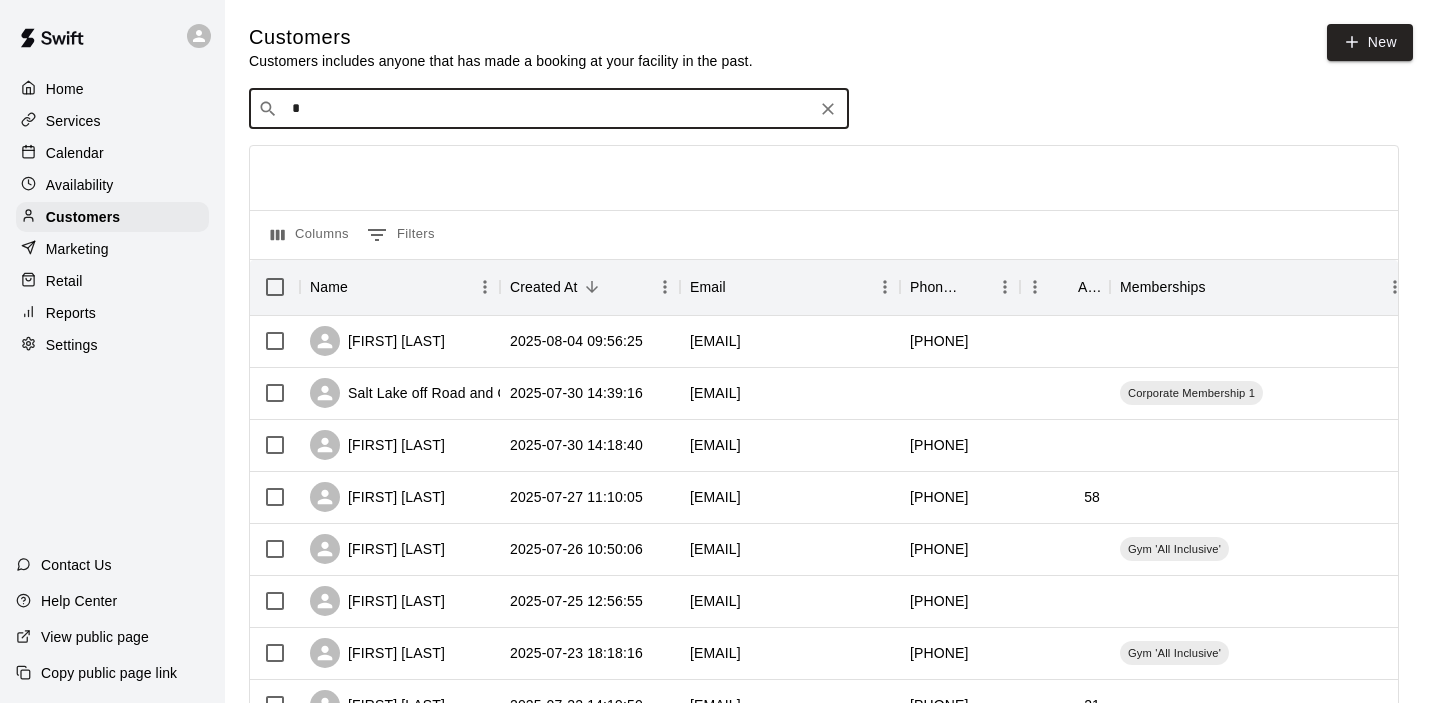 type 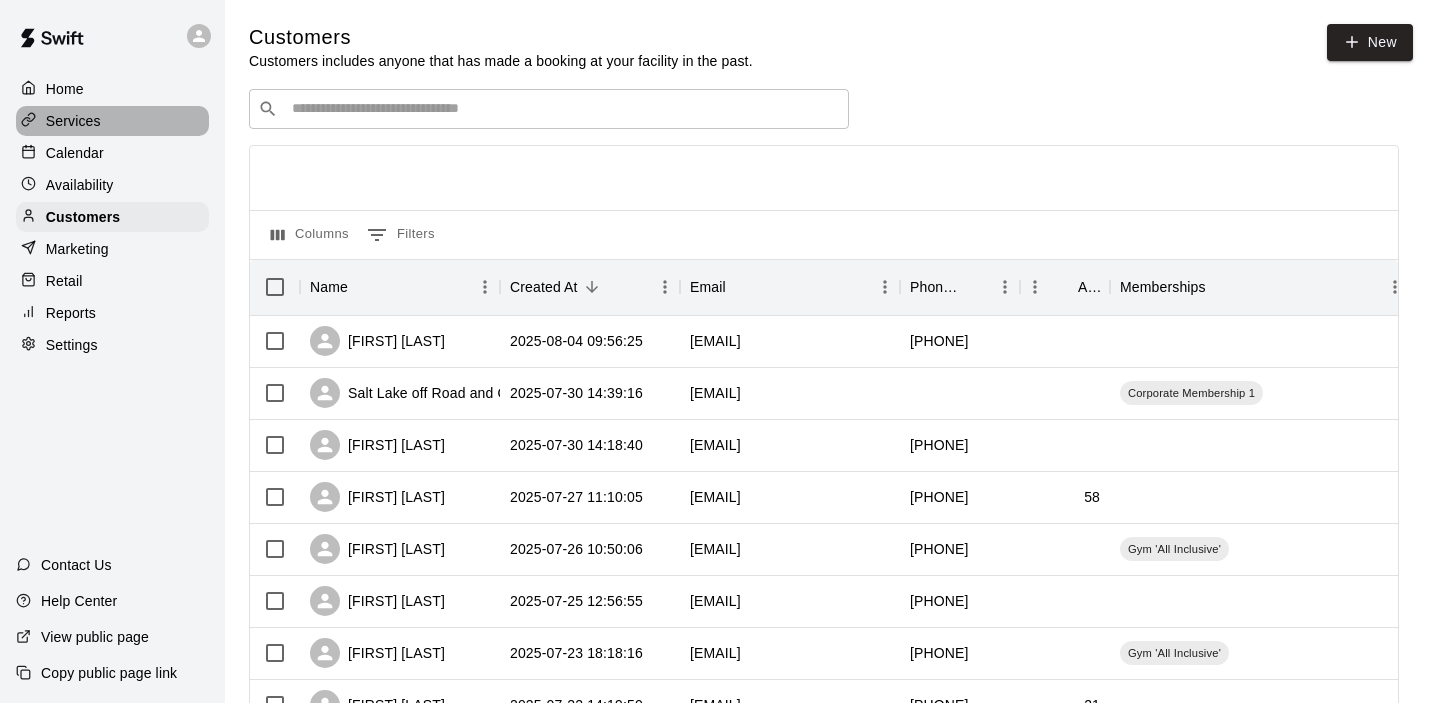 click on "Services" at bounding box center [112, 121] 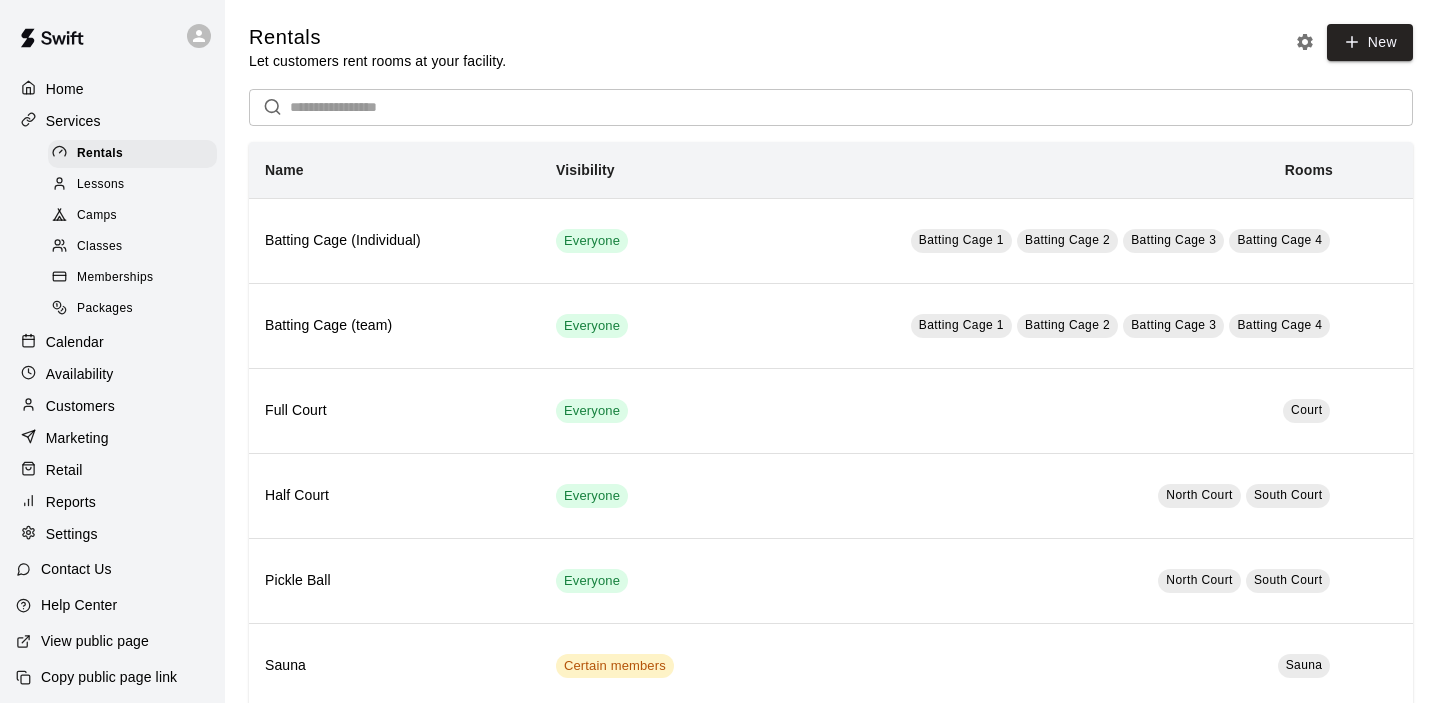 click on "Memberships" at bounding box center (115, 278) 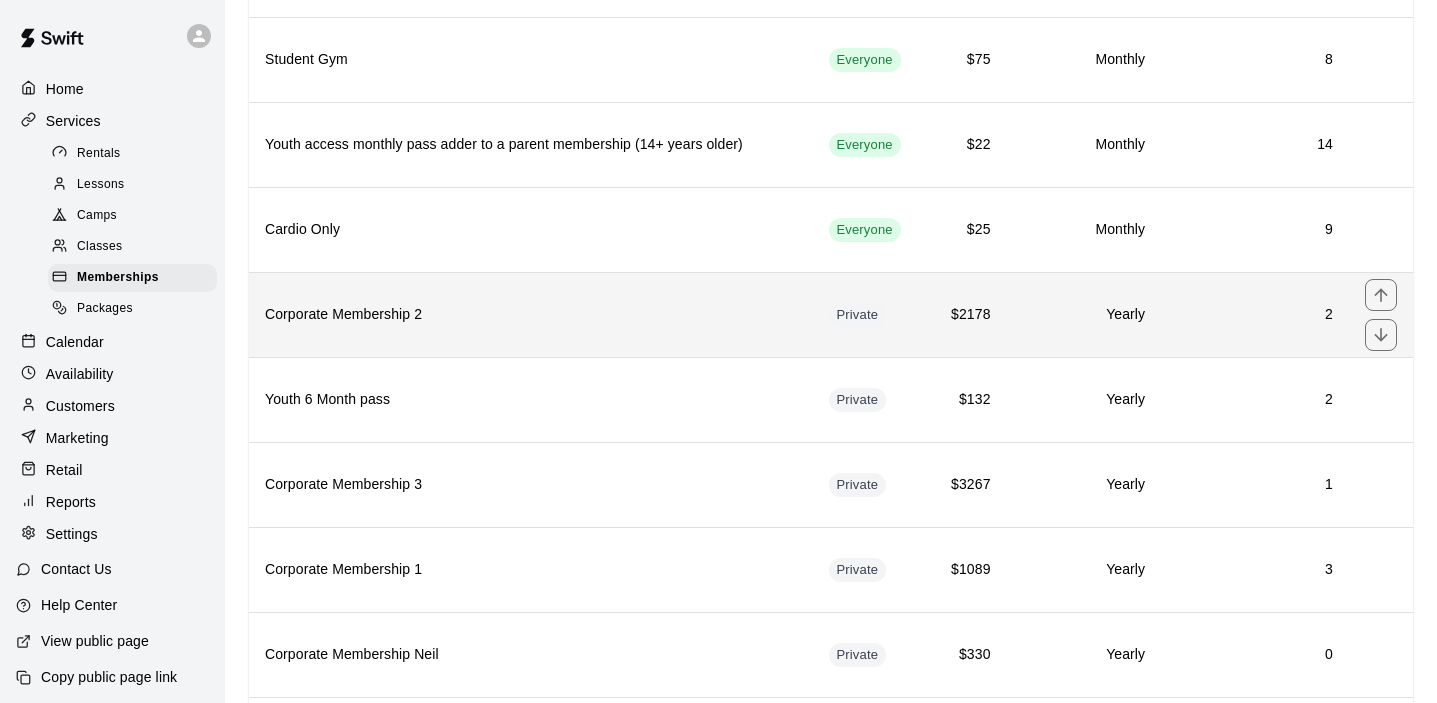 scroll, scrollTop: 742, scrollLeft: 0, axis: vertical 